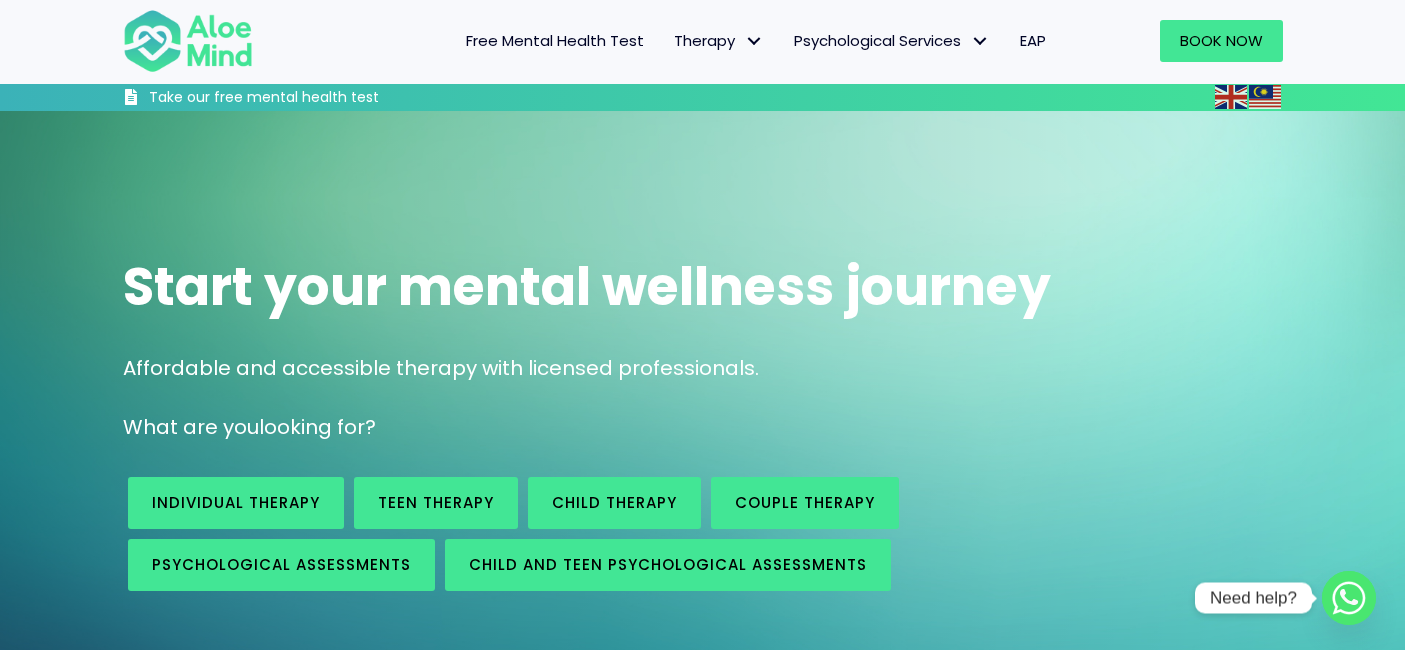 scroll, scrollTop: 1222, scrollLeft: 0, axis: vertical 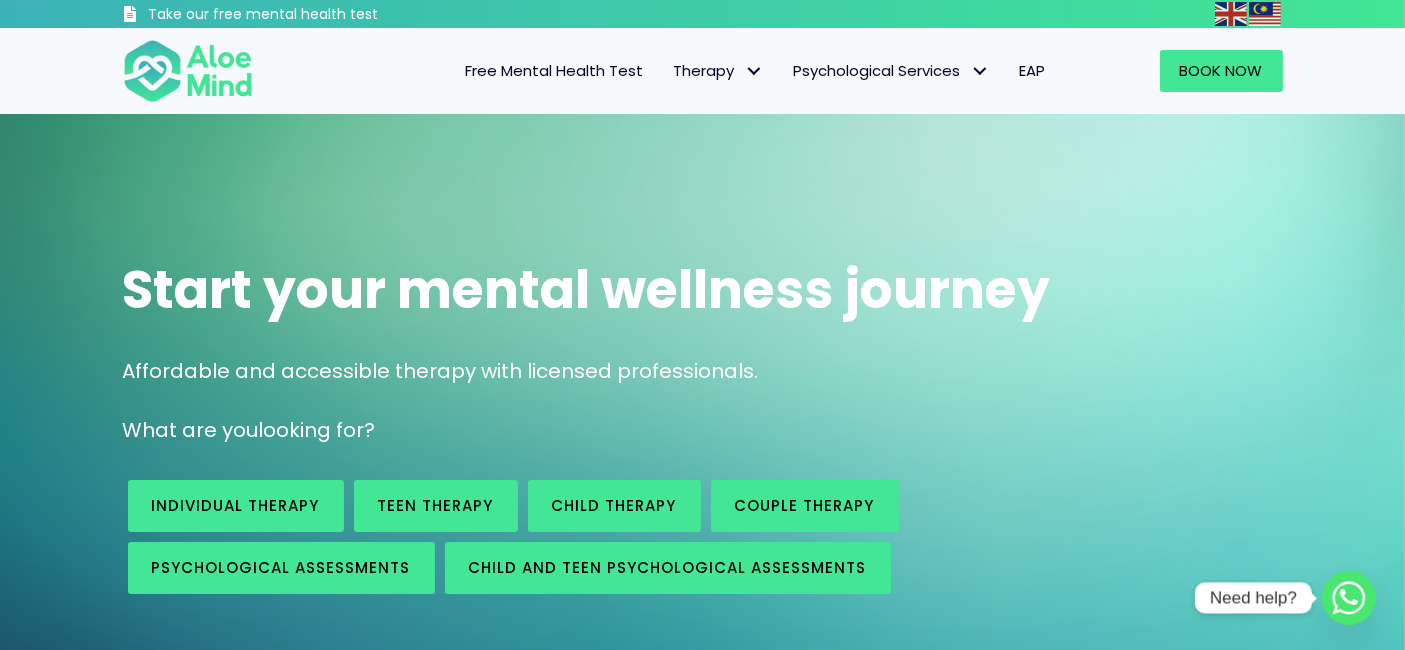 click on "EAP" at bounding box center [1033, 70] 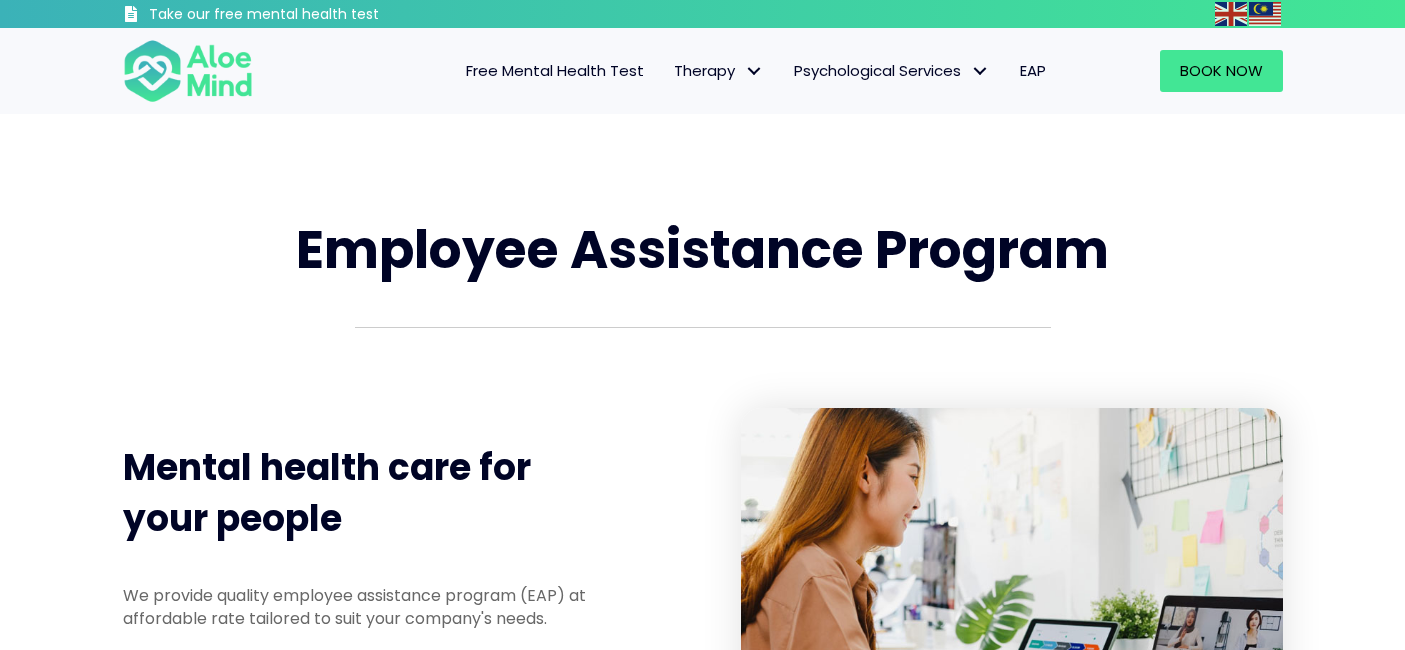 scroll, scrollTop: 0, scrollLeft: 0, axis: both 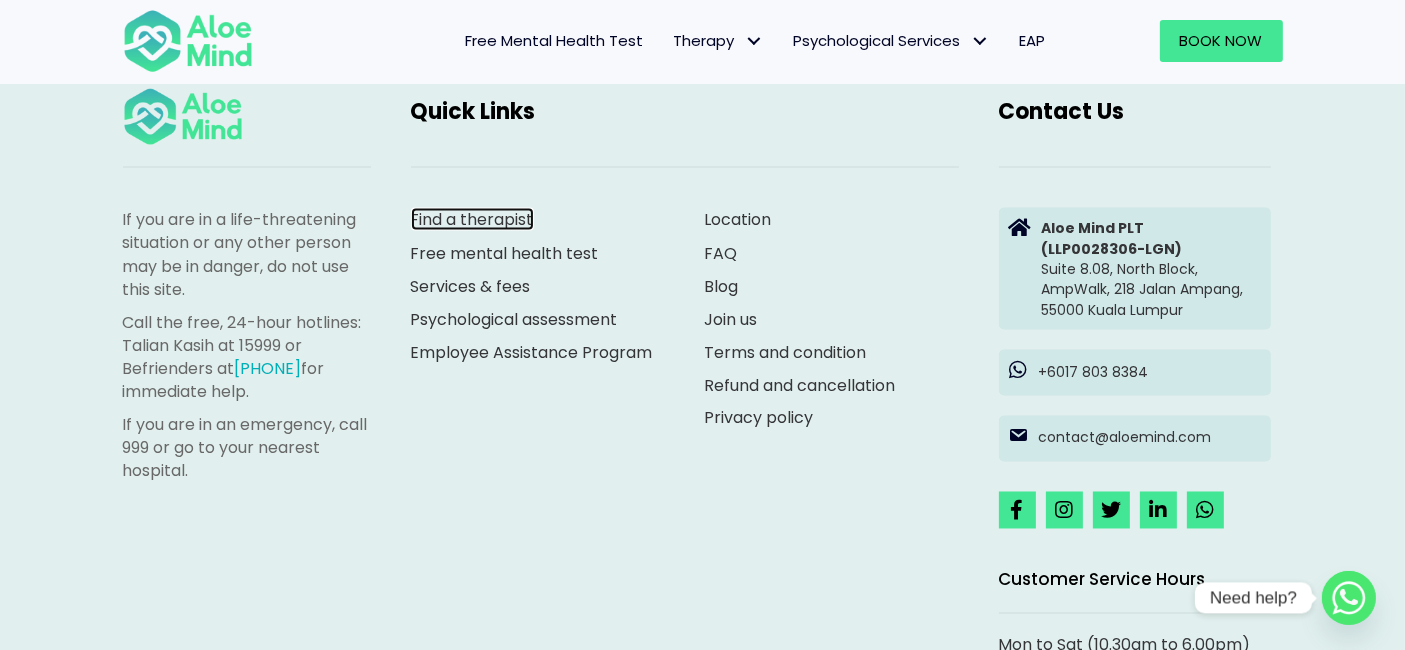 click on "Find a therapist" at bounding box center [472, 219] 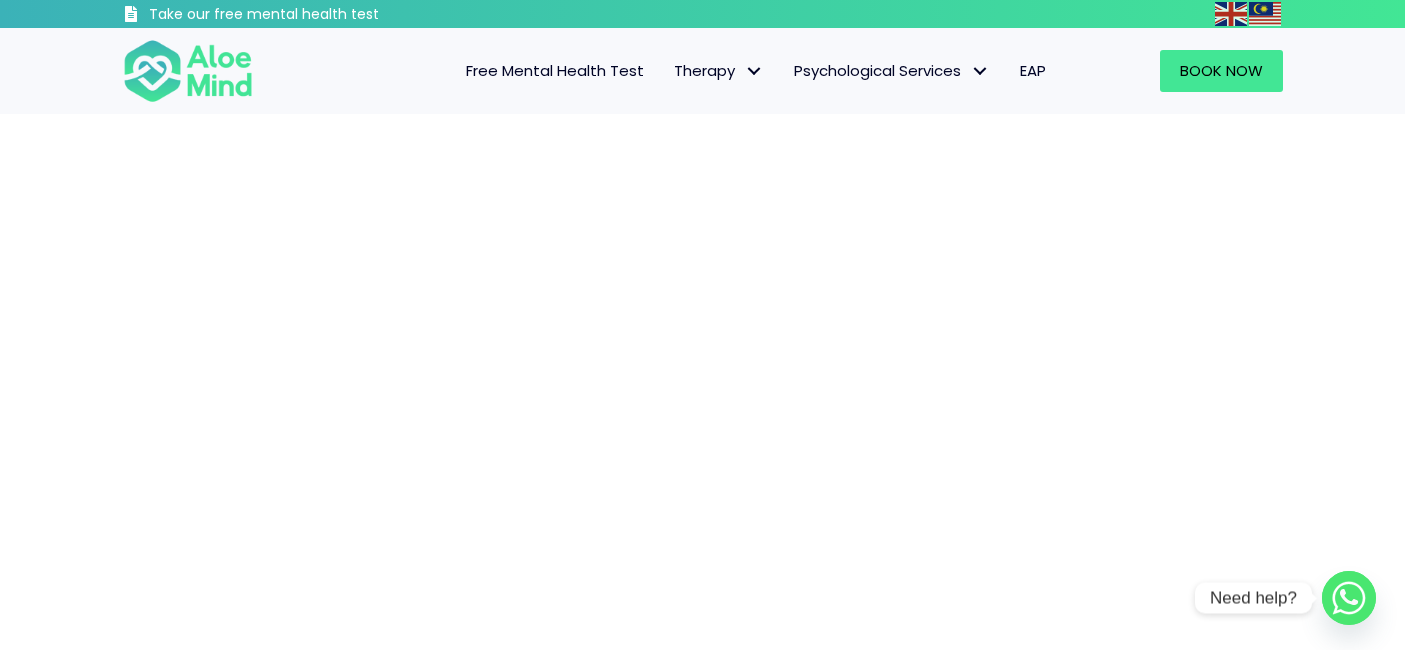 scroll, scrollTop: 0, scrollLeft: 0, axis: both 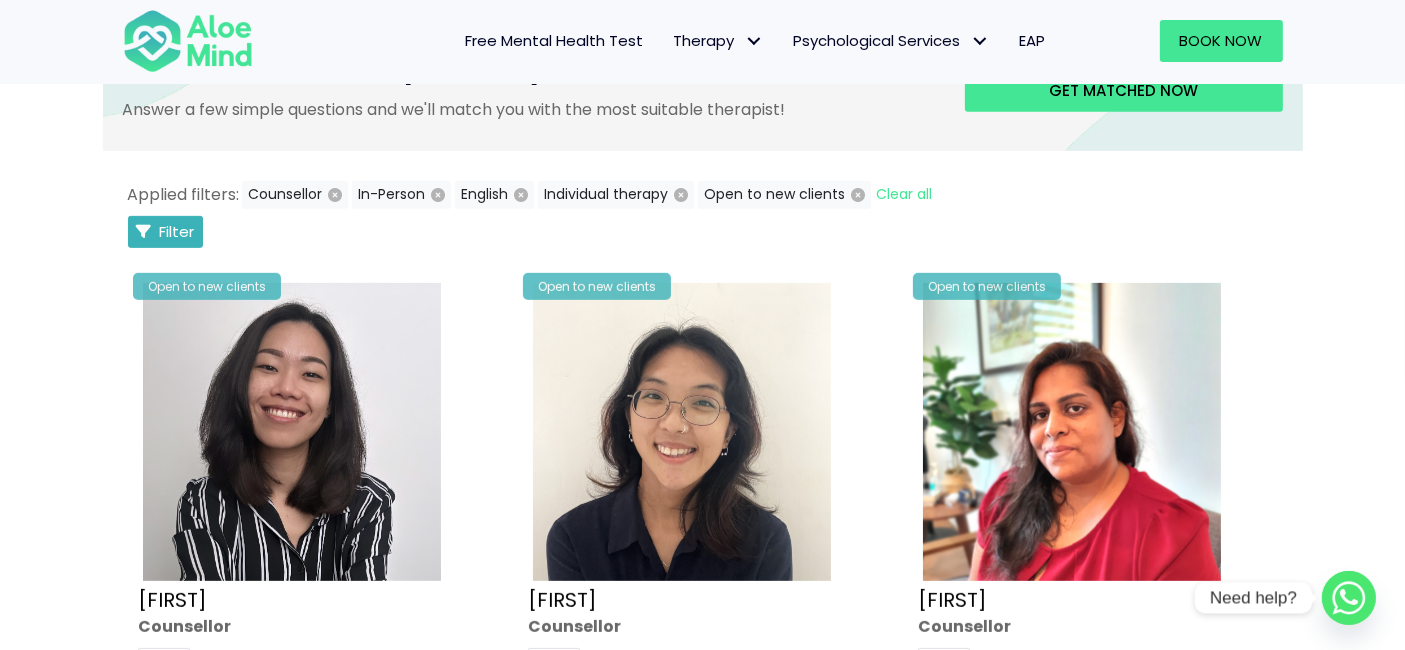 click on "Filter" at bounding box center (177, 231) 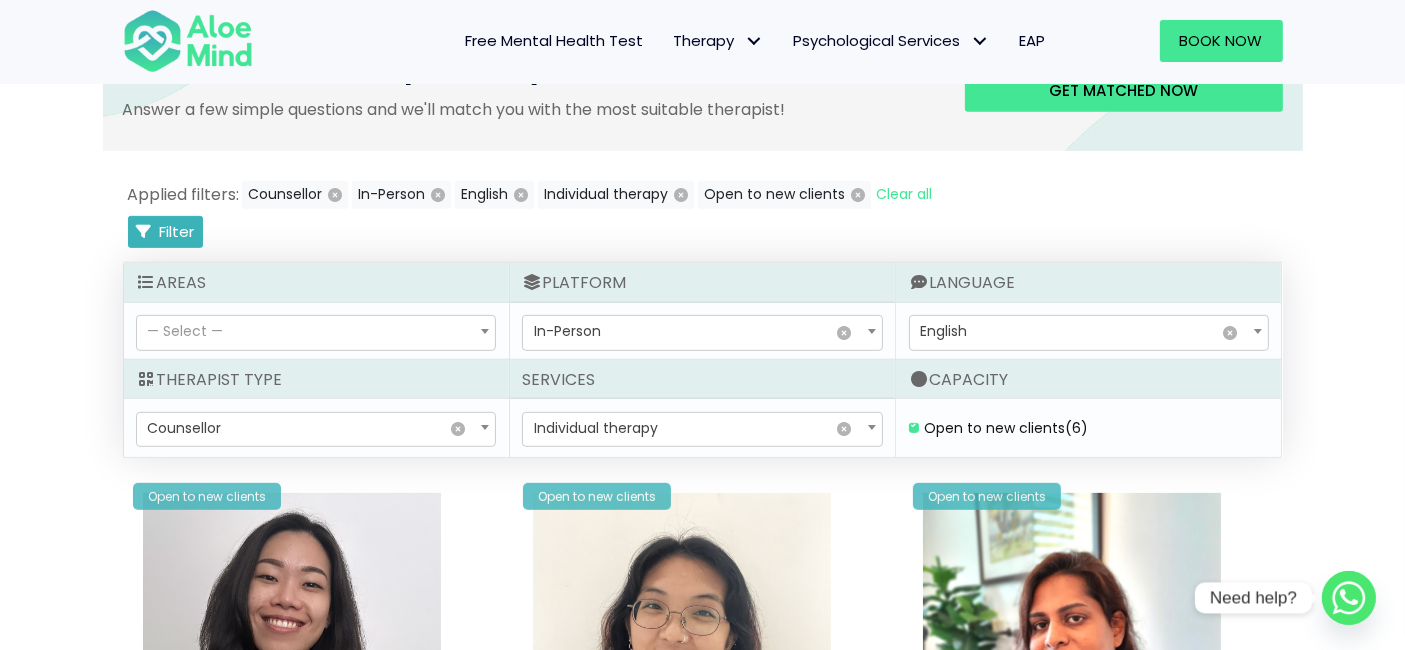 click on "Filter" at bounding box center (177, 231) 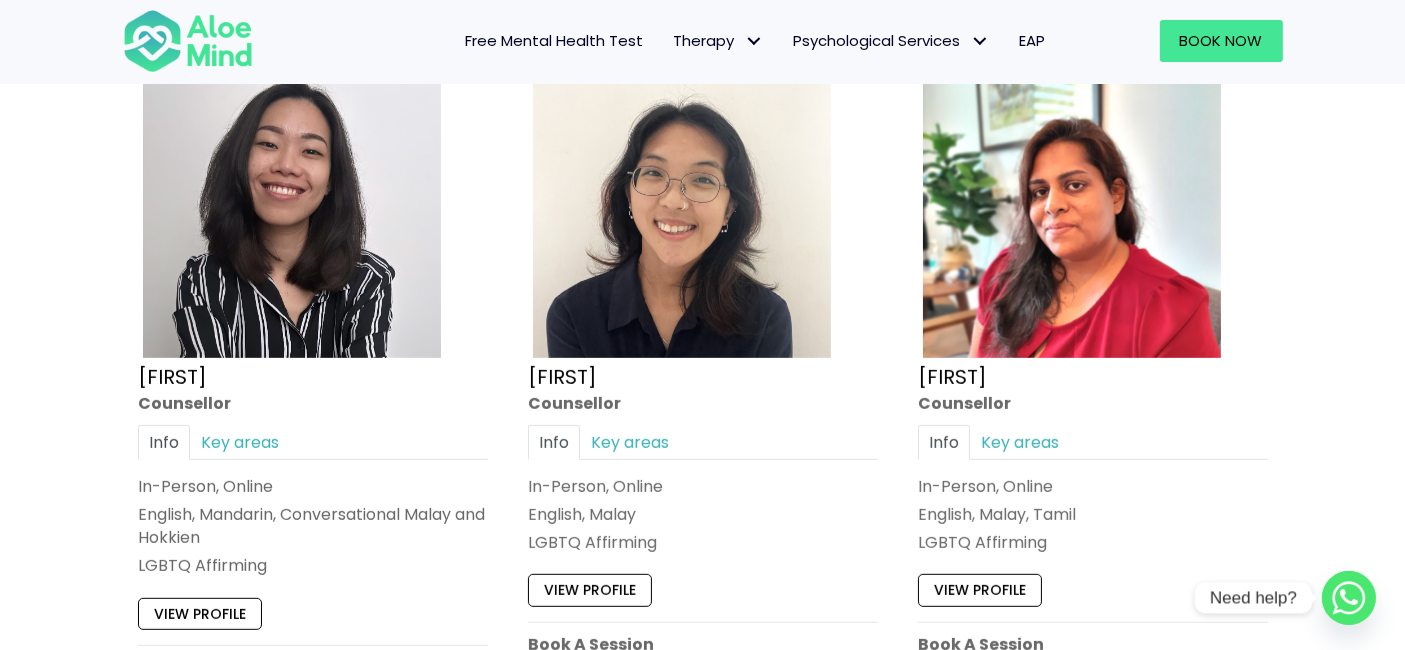 scroll, scrollTop: 1222, scrollLeft: 0, axis: vertical 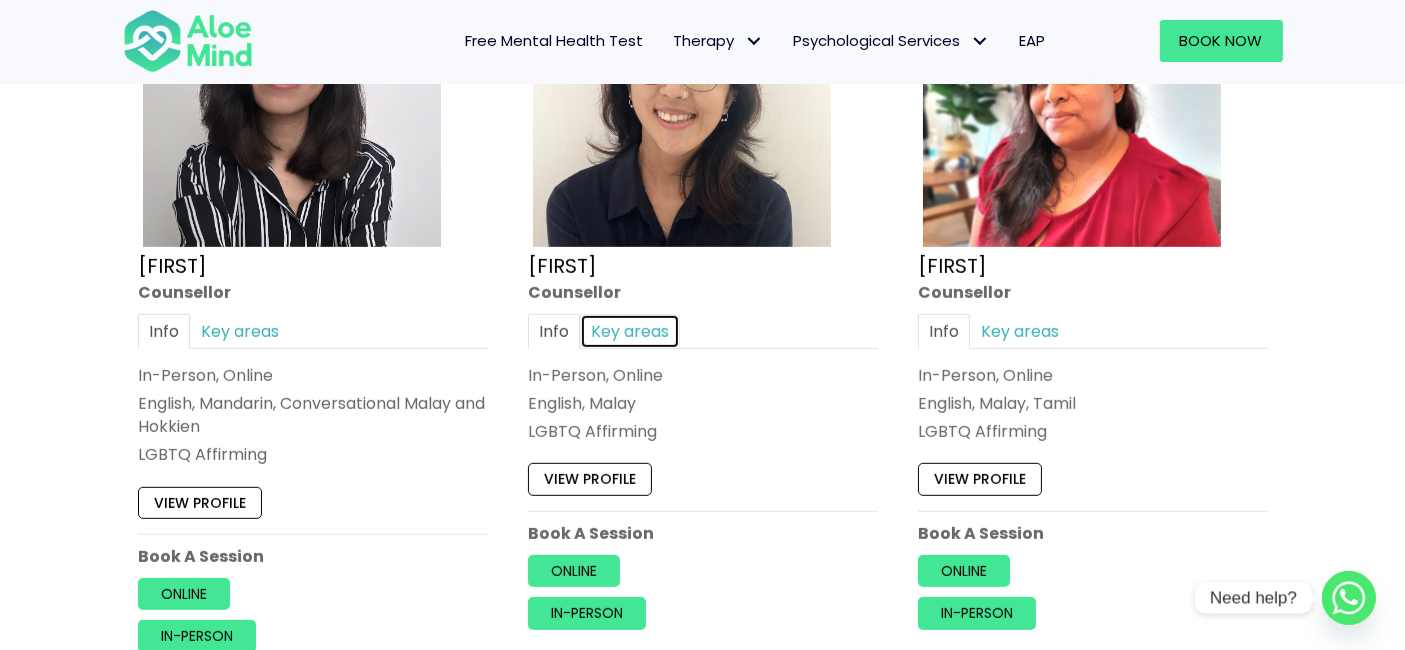click on "Key areas" at bounding box center (630, 331) 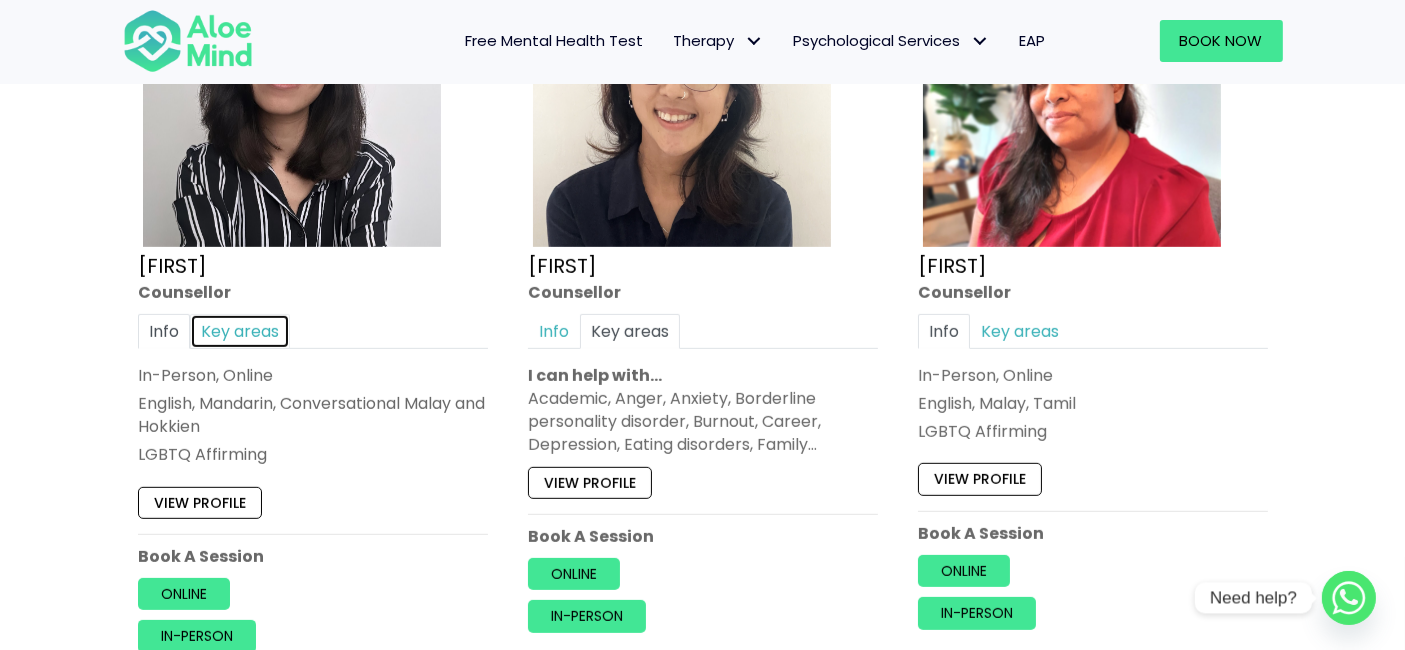 click on "Key areas" at bounding box center (240, 331) 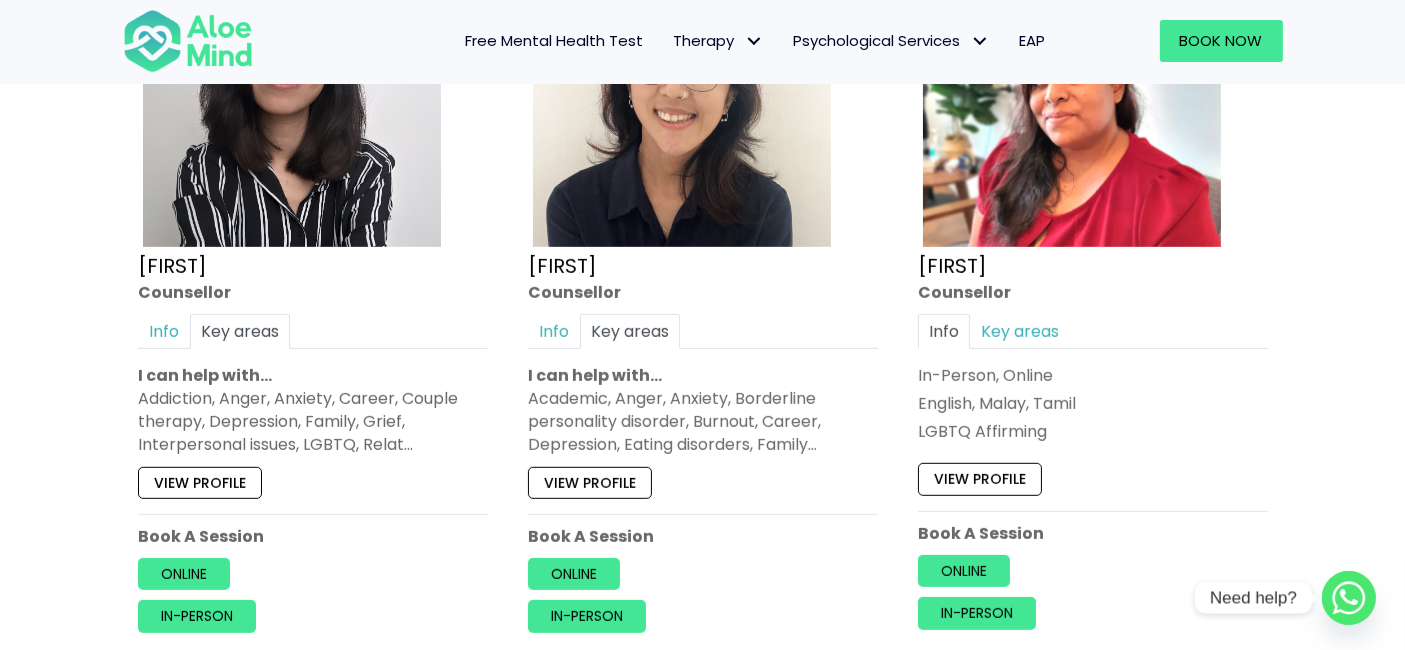 click on "Academic, Anger, Anxiety, Borderline personality disorder, Burnout, Career, Depression, Eating disorders, Family…" at bounding box center [703, 422] 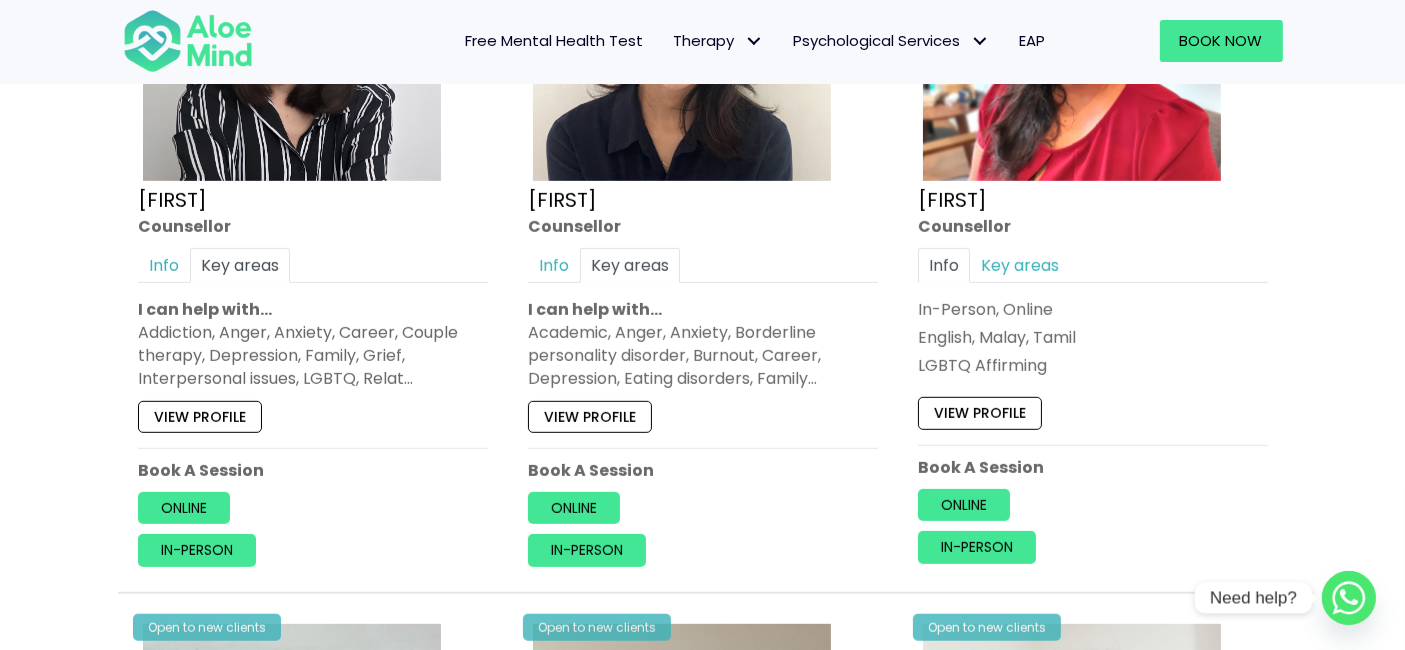 scroll, scrollTop: 1253, scrollLeft: 0, axis: vertical 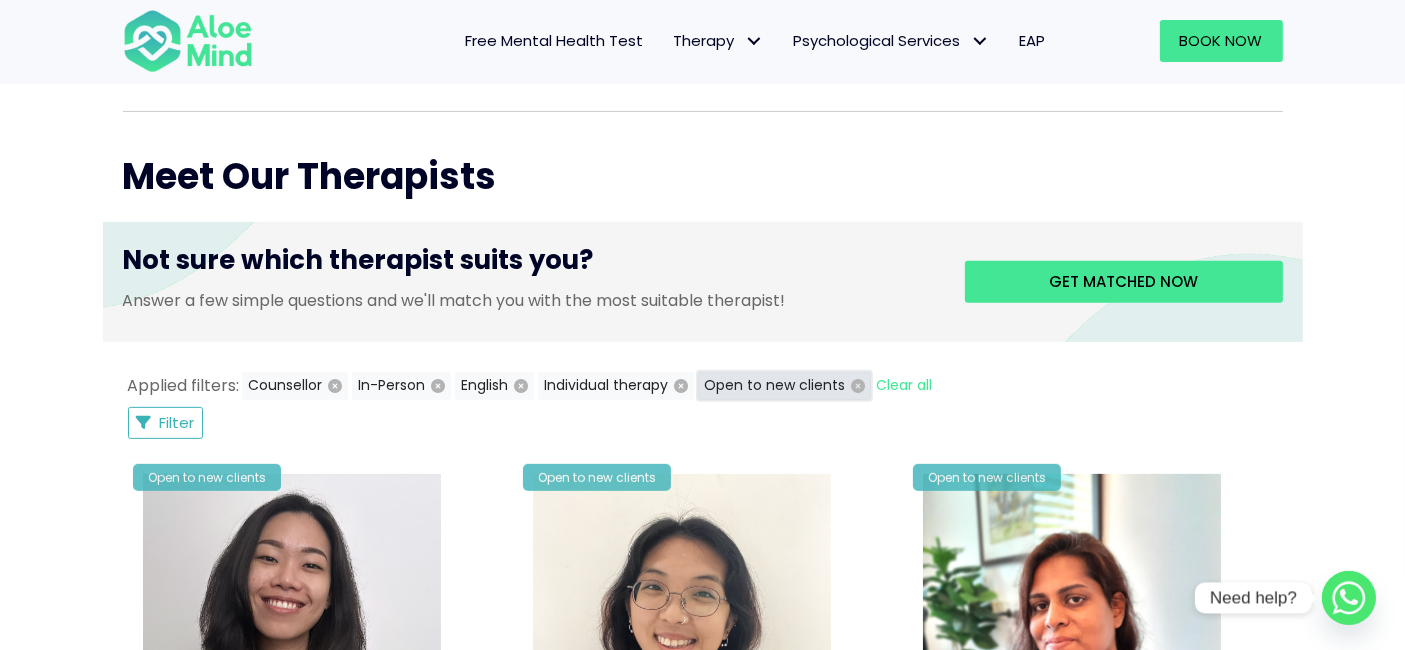 click at bounding box center [858, 386] 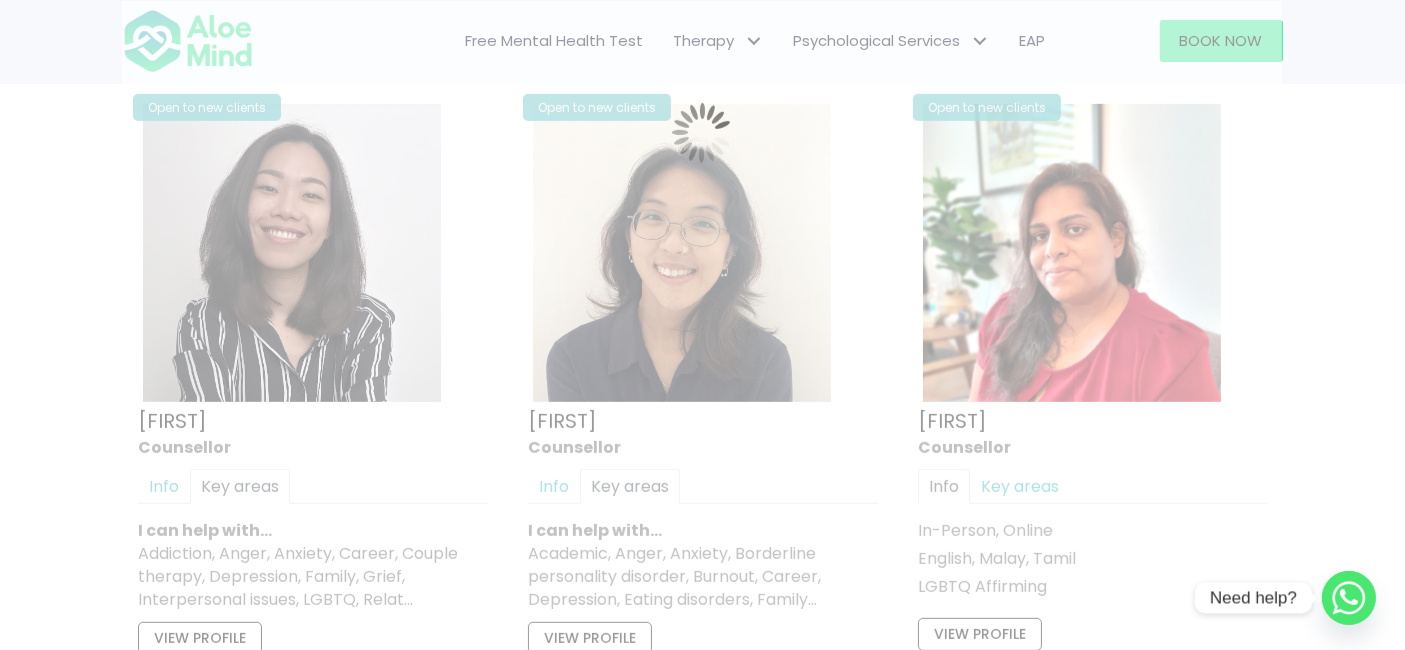 scroll, scrollTop: 1068, scrollLeft: 0, axis: vertical 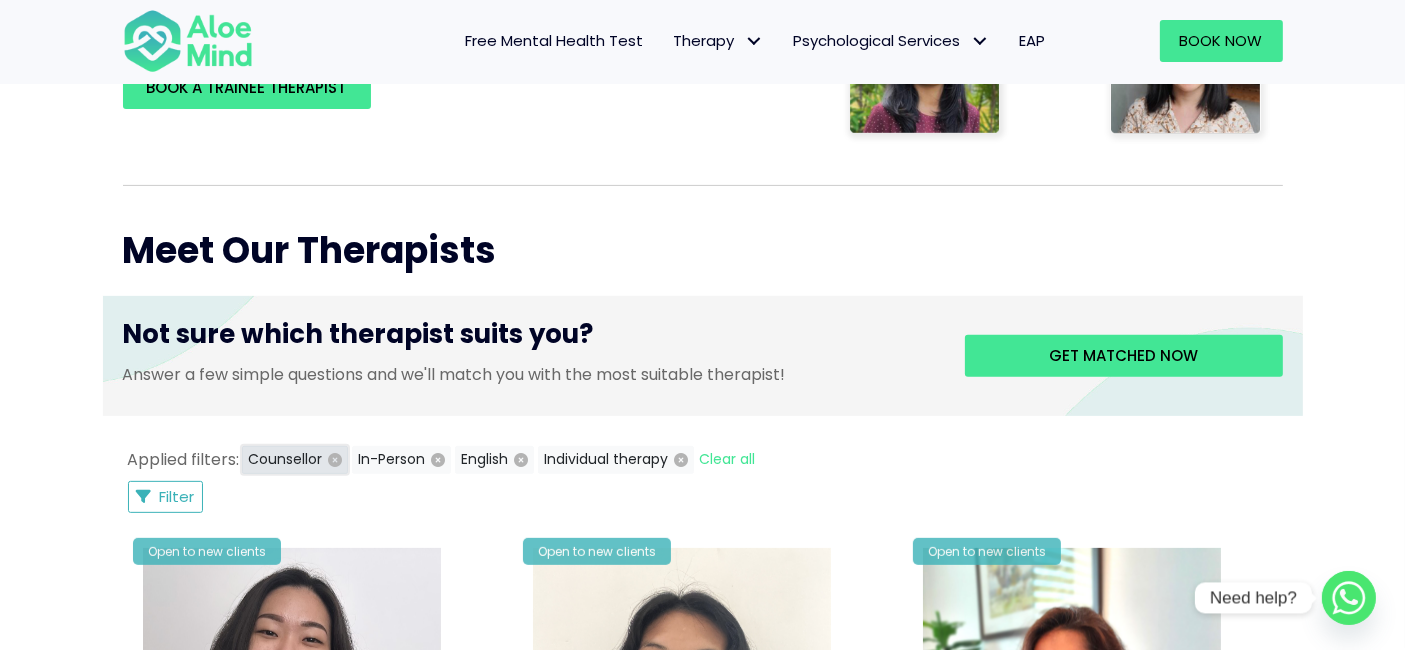 click at bounding box center [335, 460] 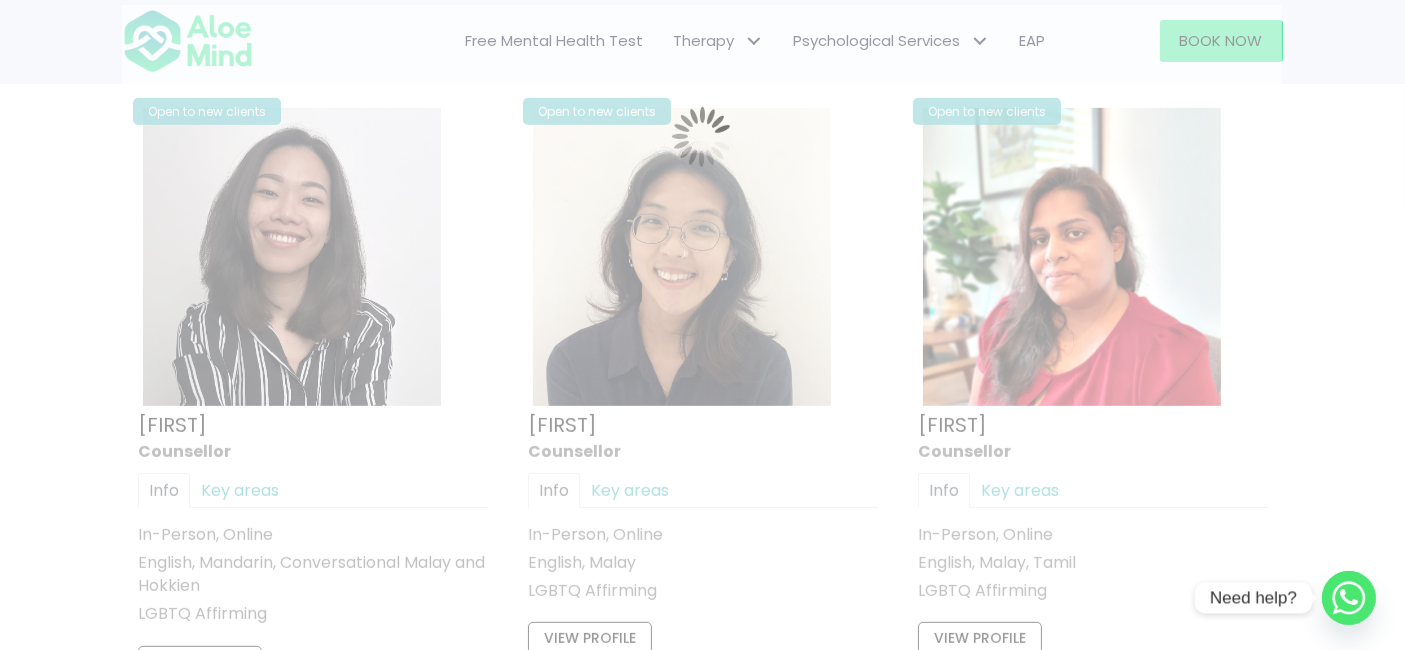 scroll, scrollTop: 1068, scrollLeft: 0, axis: vertical 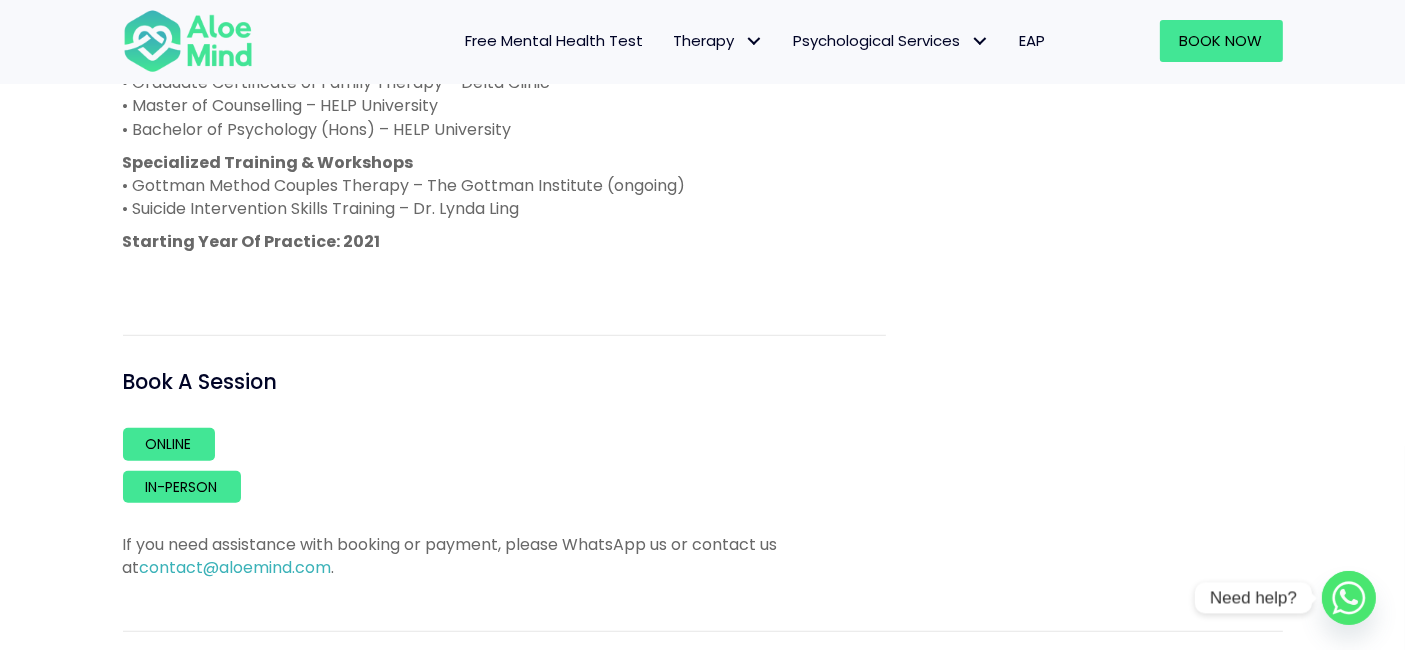 click on "Specialized Training & Workshops
• Gottman Method Couples Therapy – The Gottman Institute (ongoing)
• Suicide Intervention Skills Training – Dr. Lynda Ling" at bounding box center (504, 186) 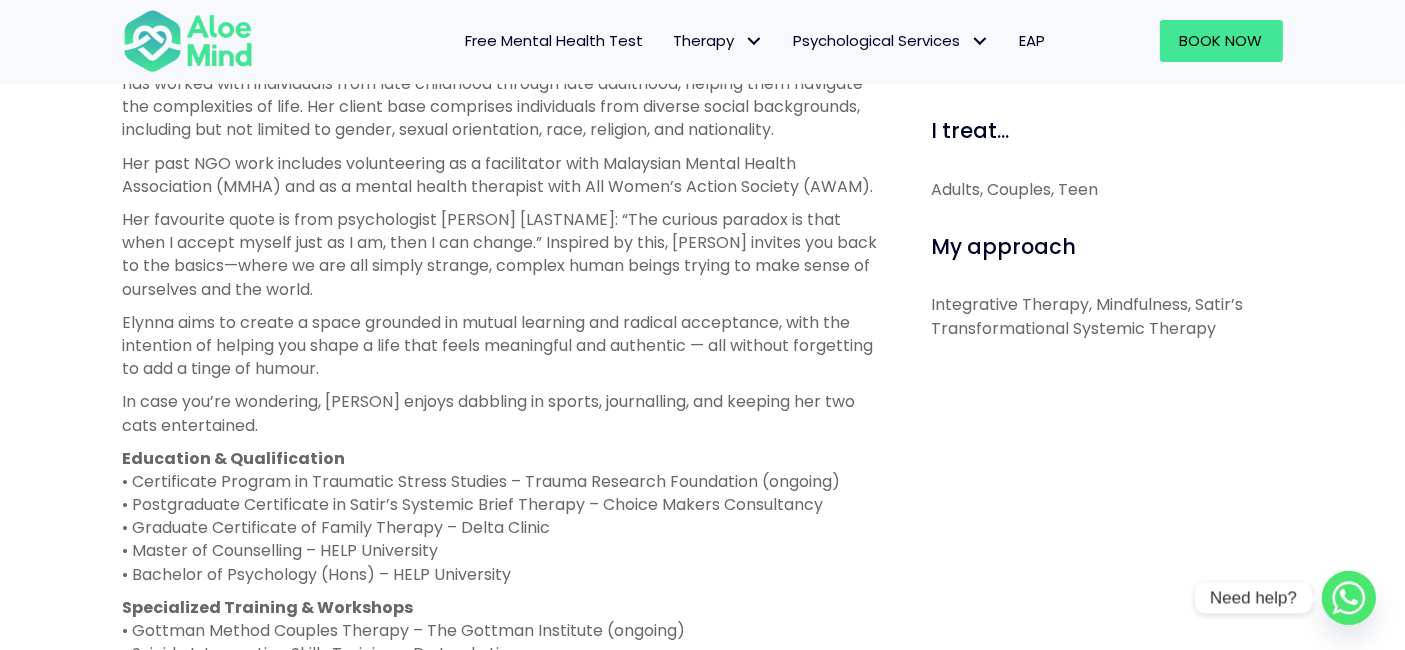 scroll, scrollTop: 1000, scrollLeft: 0, axis: vertical 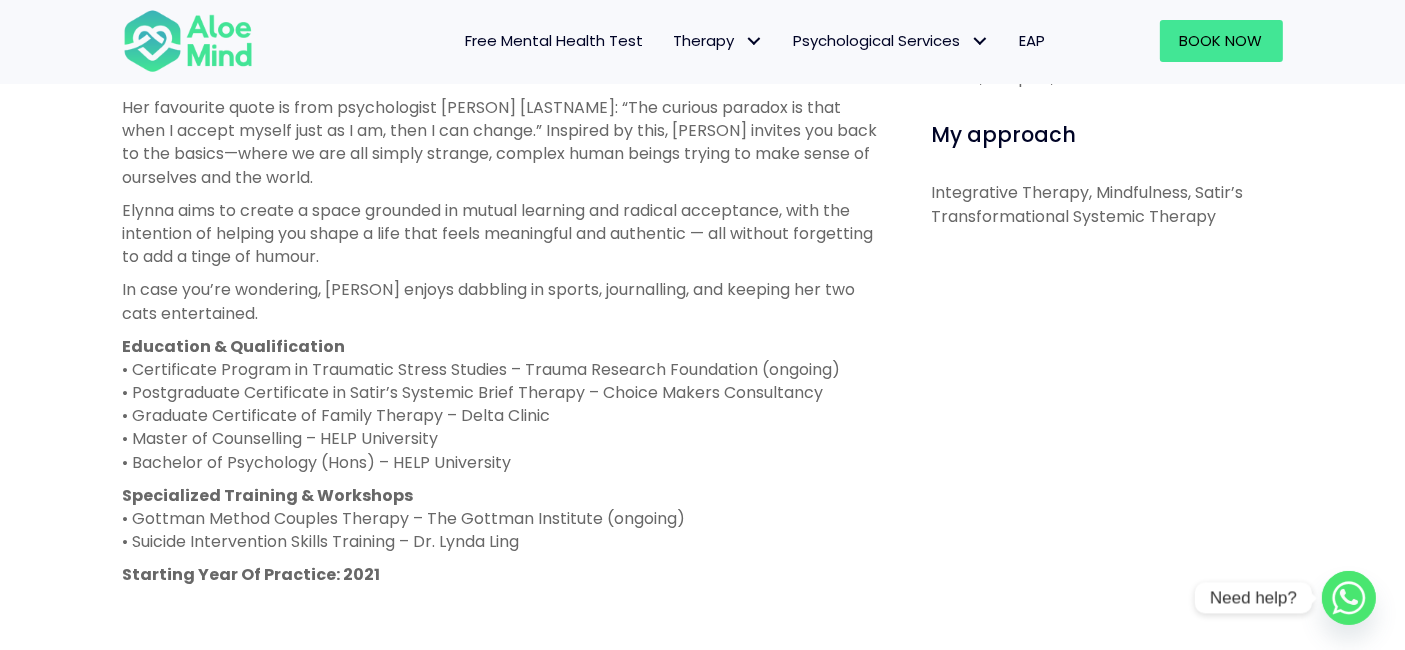 click on "About me Elynna is a licensed counsellor registered under the Malaysian Board of Counsellors (KB11288, PA10900).
In addition to supporting couples and families in overcoming interpersonal challenges, Elynna has worked with individuals from late childhood through late adulthood, helping them navigate the complexities of life. Her client base comprises individuals from diverse social backgrounds, including but not limited to gender, sexual orientation, race, religion, and nationality.
Her past NGO work includes volunteering as a facilitator with Malaysian Mental Health Association (MMHA) and as a mental health therapist with All Women’s Action Society (AWAM).
Her favourite quote is from psychologist Carl R. Rogers: “The curious paradox is that when I accept myself just as I am, then I can change.” Inspired by this, Elynna invites you back to the basics—where we are all simply strange, complex human beings trying to make sense of ourselves and the world.
Education & Qualification" at bounding box center [504, 365] 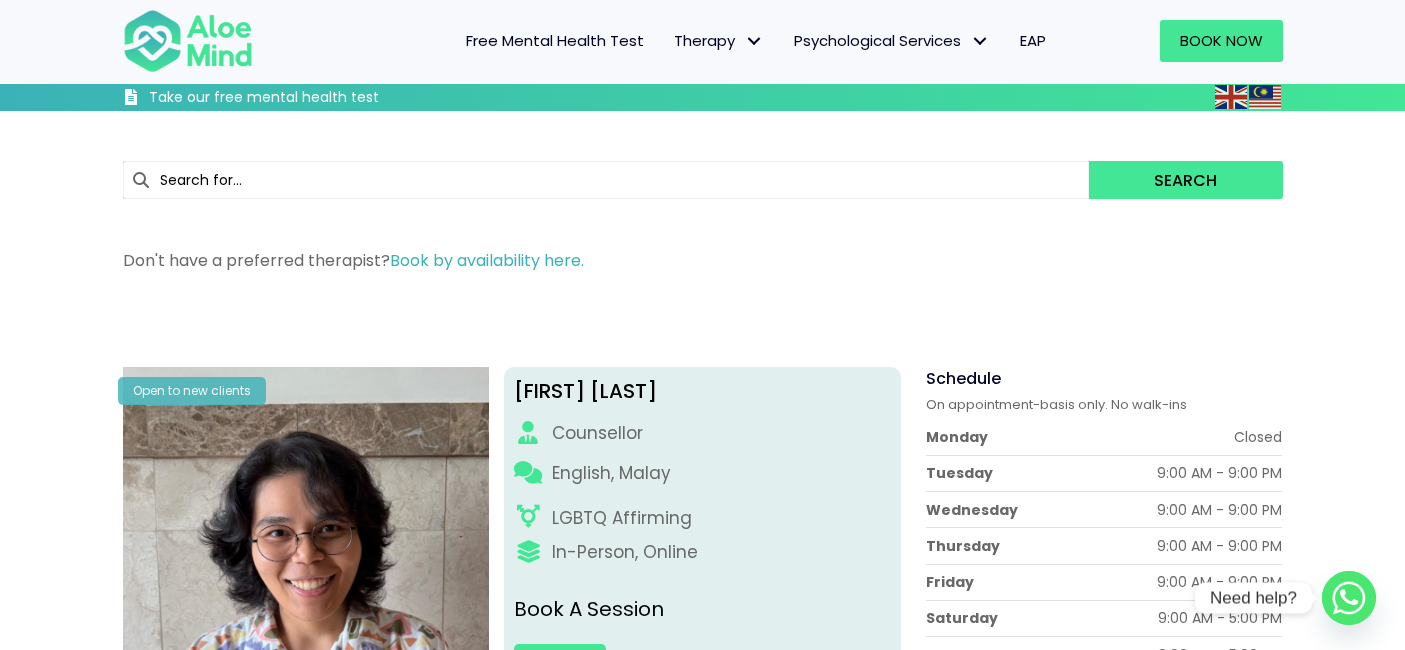 scroll, scrollTop: 444, scrollLeft: 0, axis: vertical 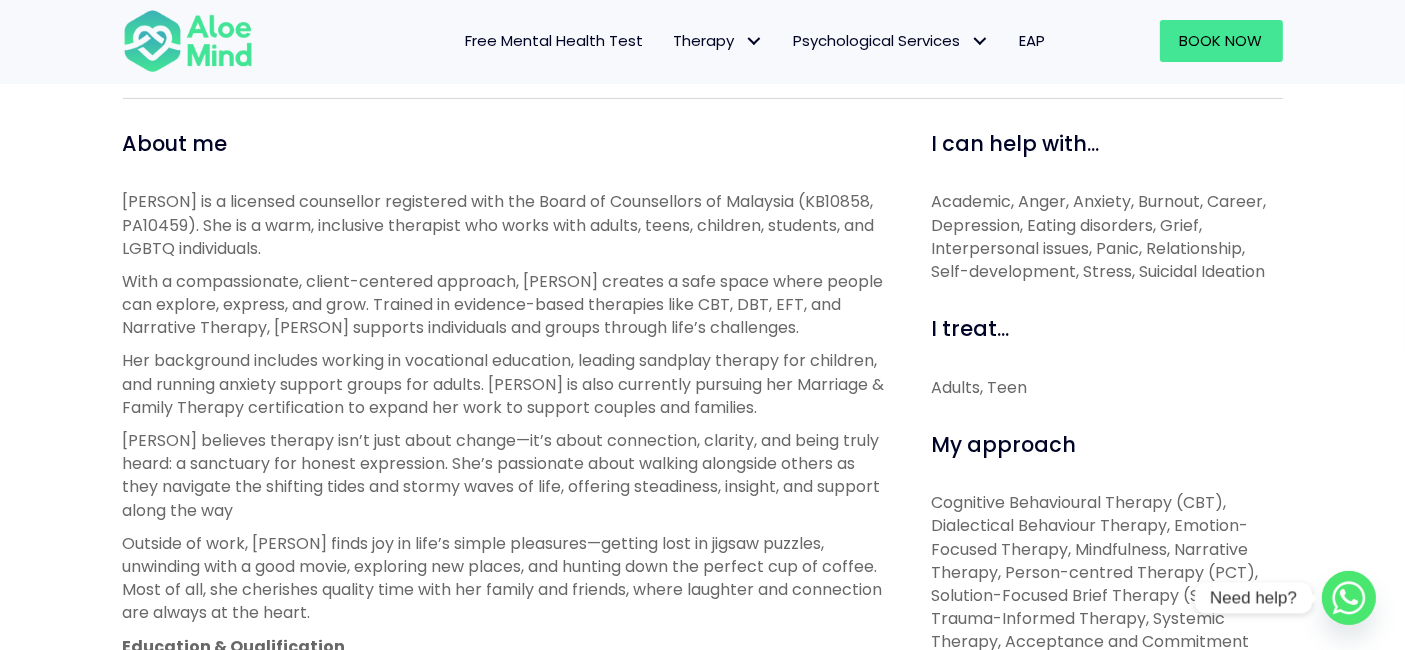 click on "About me [PERSON] is a licensed counsellor registered with the Board of Counsellors of Malaysia (KB10858, PA10459). She is a warm, inclusive therapist who works with adults, teens, children, students, and LGBTQ individuals.
With a compassionate, client-centered approach, she creates a safe space where people can explore, express, and grow. Trained in evidence-based therapies like CBT, DBT, EFT, and Narrative Therapy, [PERSON] supports individuals and groups through life’s challenges.
Her background includes working in vocational education, leading sandplay therapy for children, and running anxiety support groups for adults. [PERSON] is also currently pursuing her Marriage & Family Therapy certification to expand her work to support couples and families.
Education & Qualification
• Certificate in Marriage & Family Therapy – Andolfi Therapy Centre (Ongoing)
• Master of Clinical Psychology – HELP University
• Bachelor of Science Psychology – Upper Iowa University
Online" at bounding box center (504, 682) 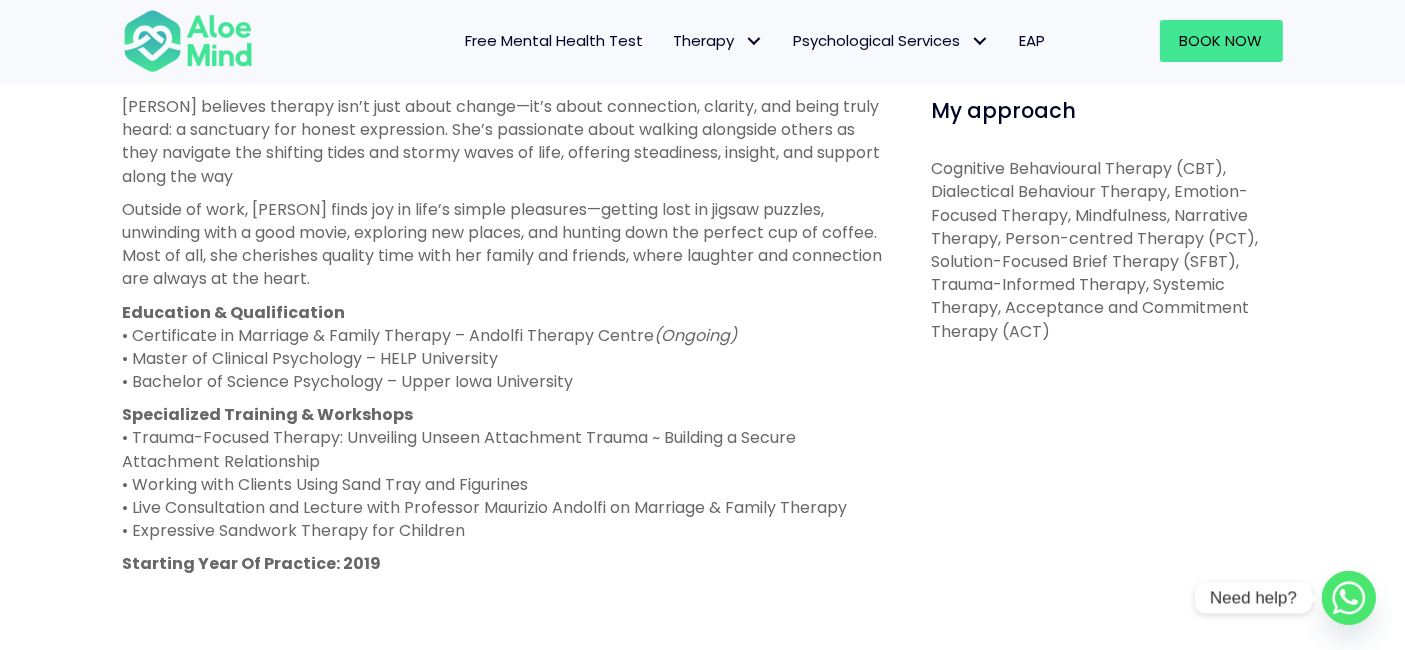 scroll, scrollTop: 555, scrollLeft: 0, axis: vertical 